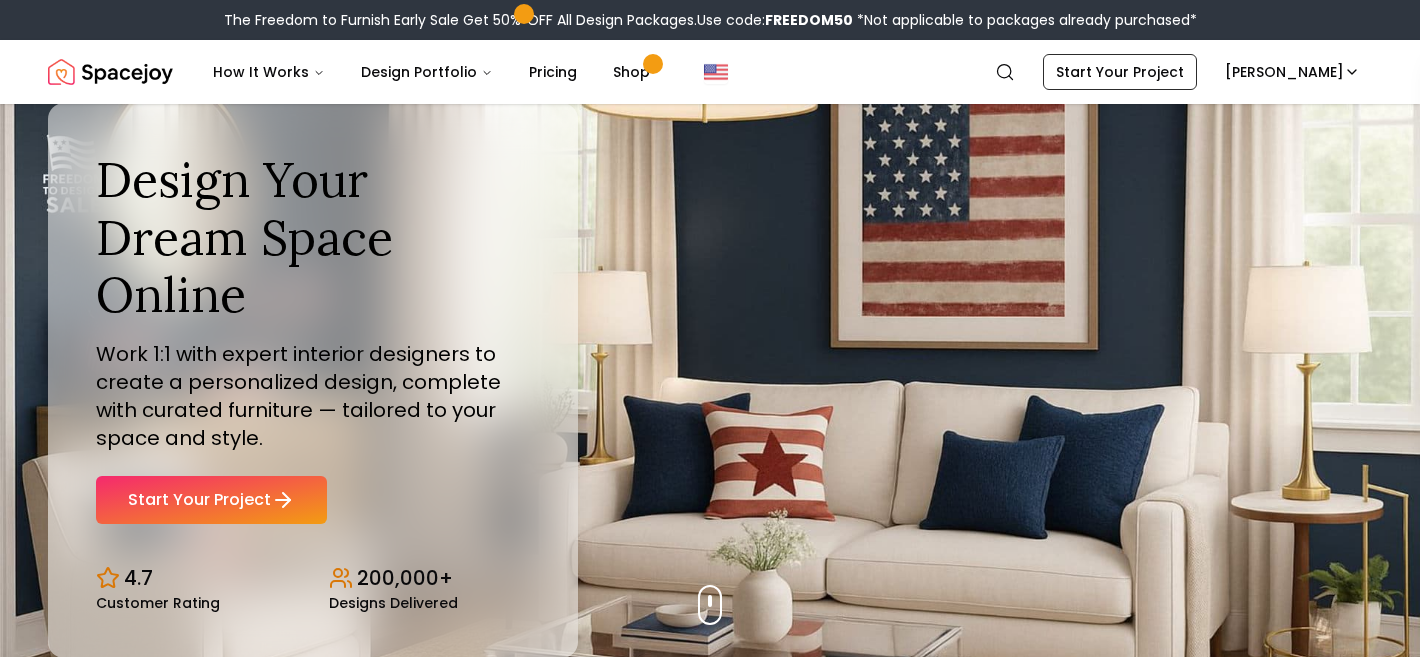 scroll, scrollTop: 0, scrollLeft: 0, axis: both 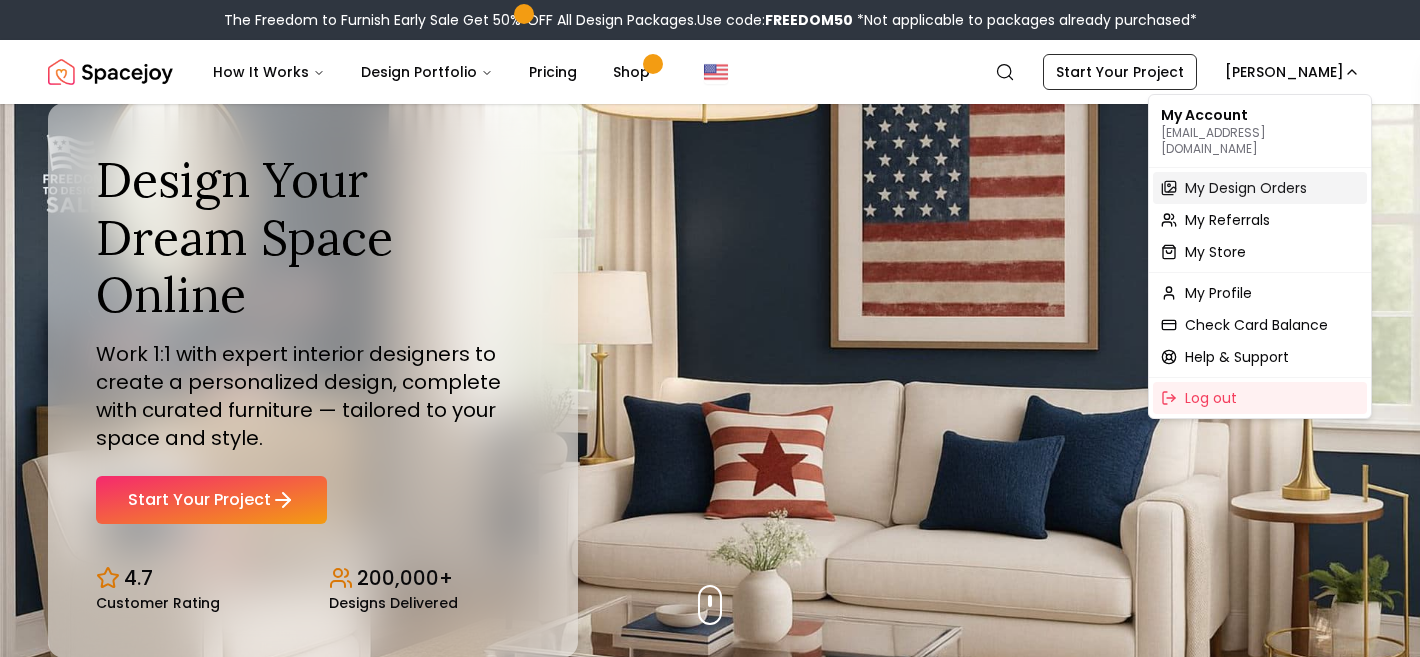 click on "My Design Orders" at bounding box center [1246, 188] 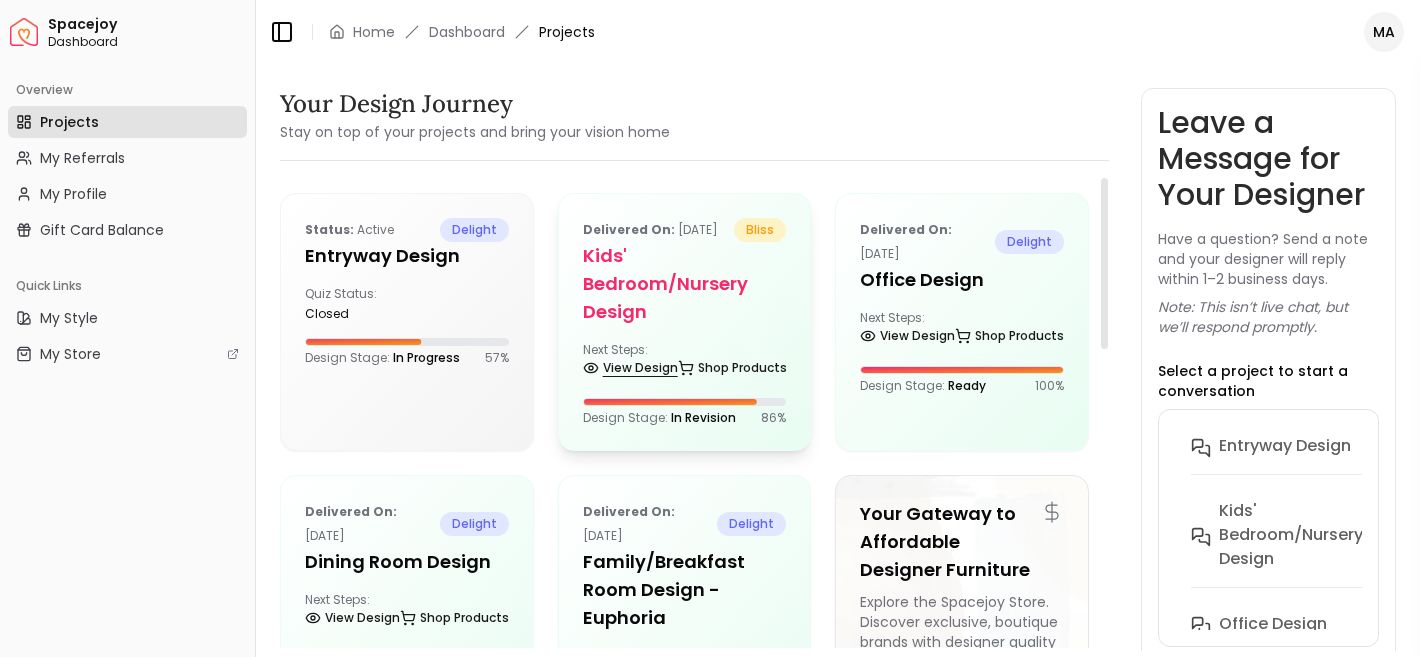 click on "View Design" at bounding box center [630, 368] 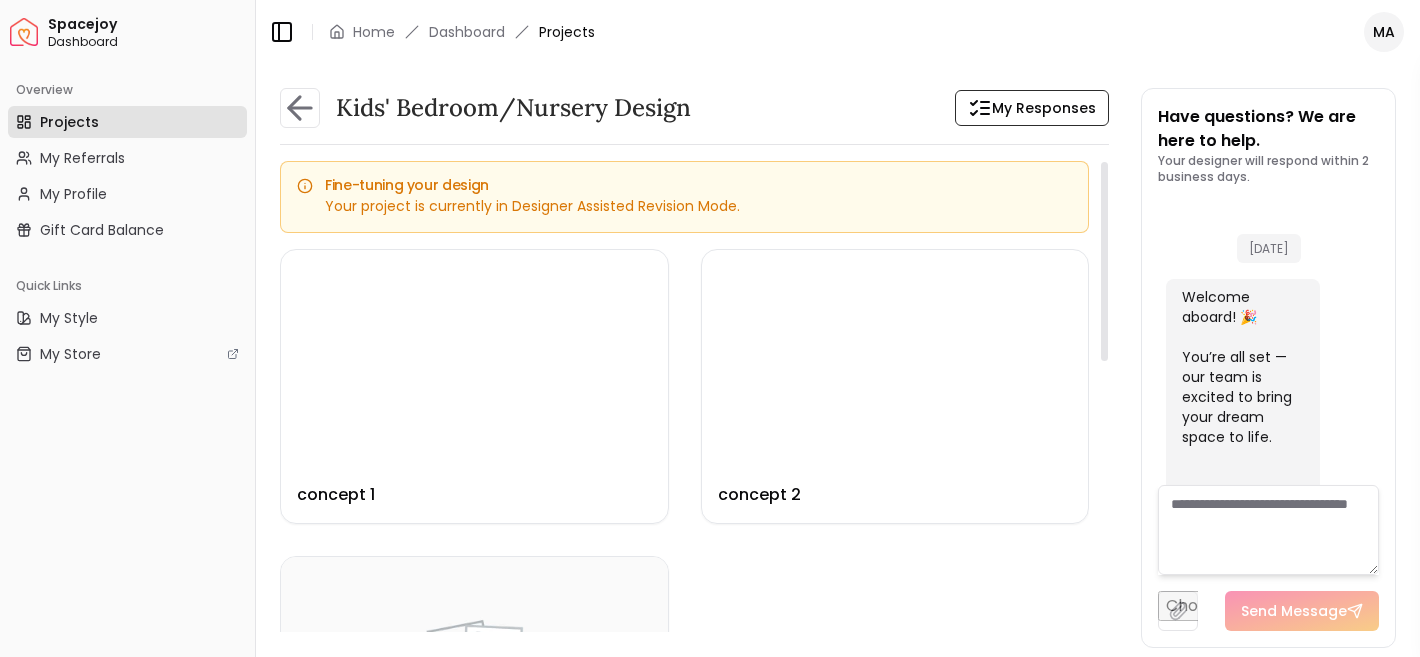 scroll, scrollTop: 1724, scrollLeft: 0, axis: vertical 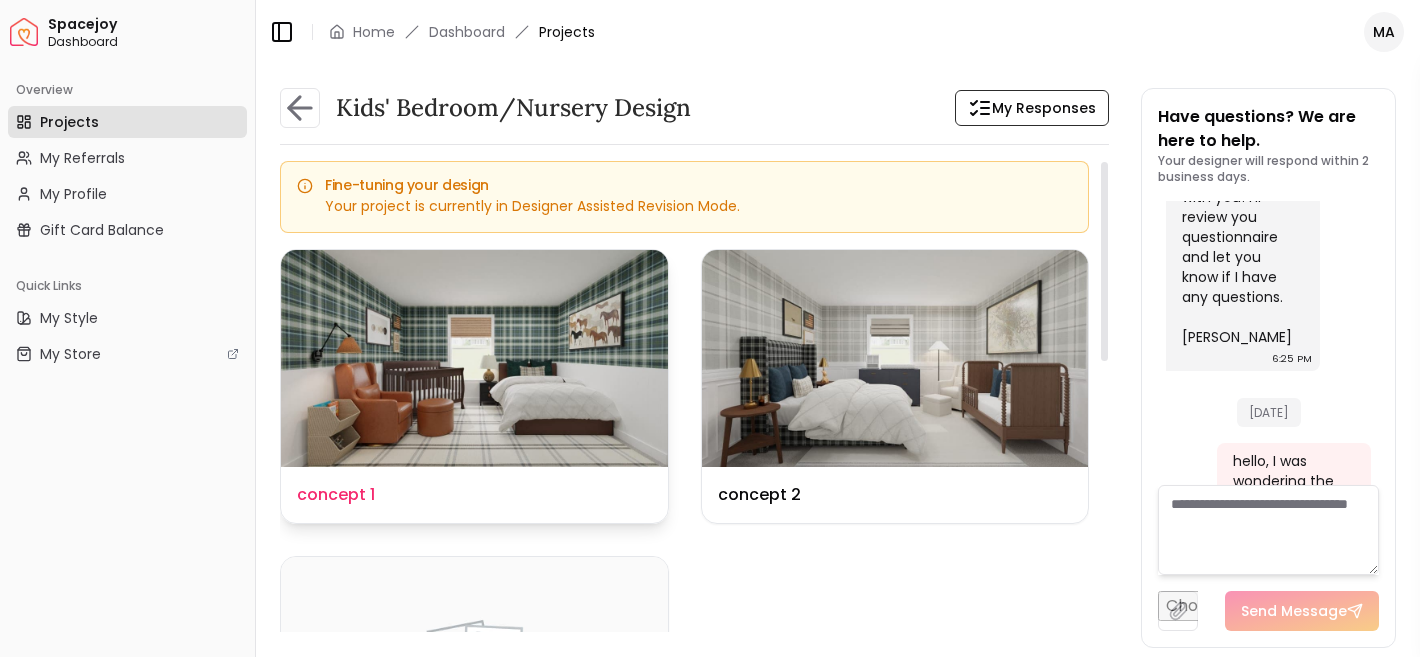 click at bounding box center [474, 358] 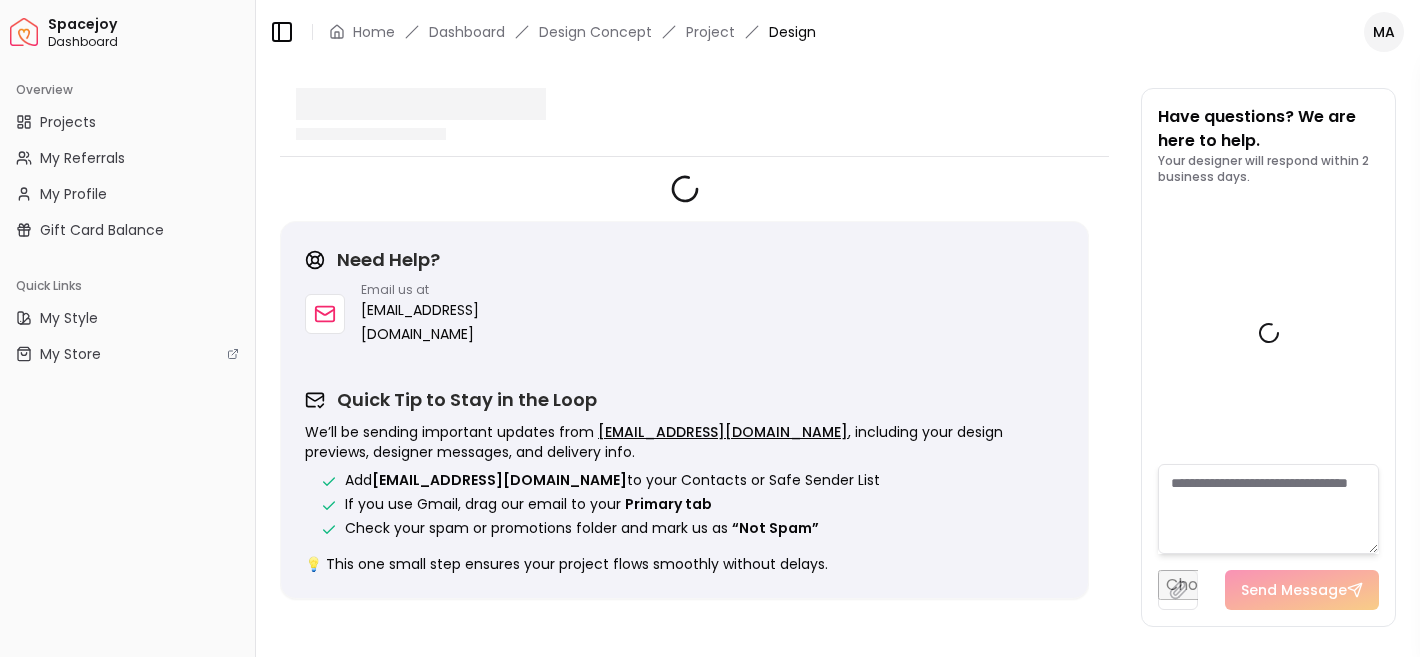 scroll, scrollTop: 1708, scrollLeft: 0, axis: vertical 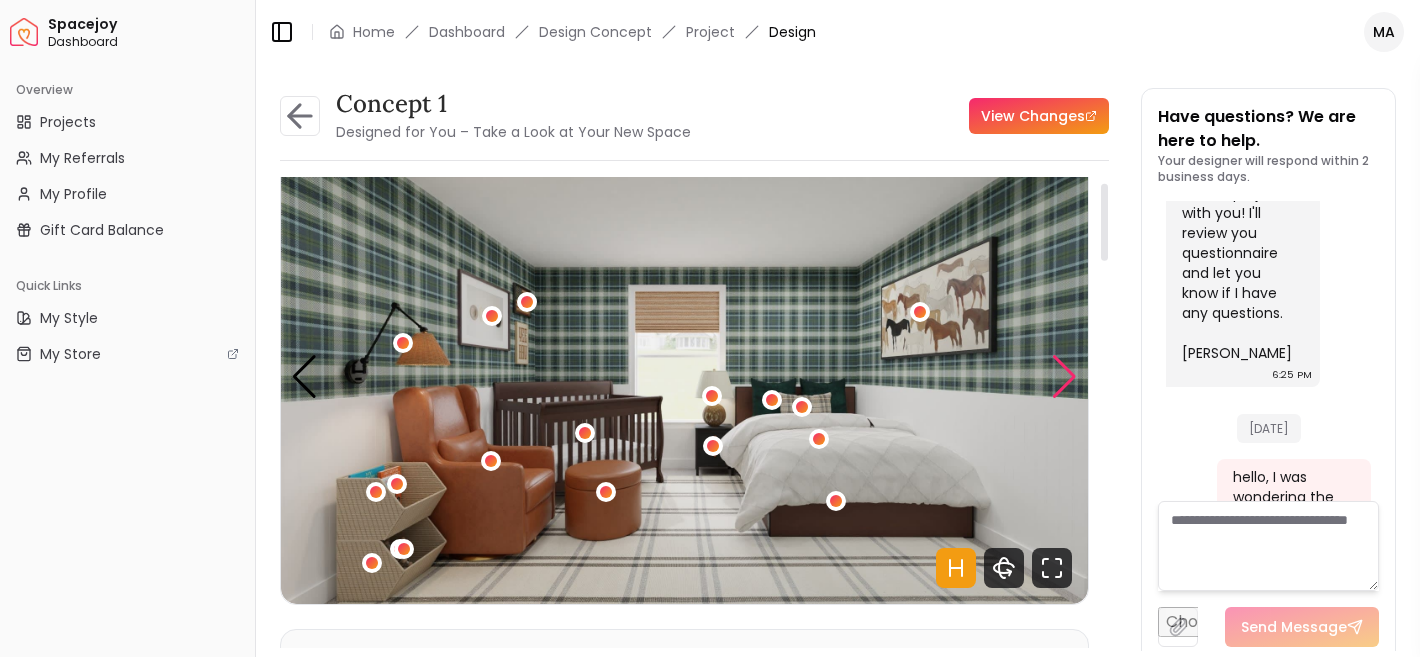 click at bounding box center (1064, 377) 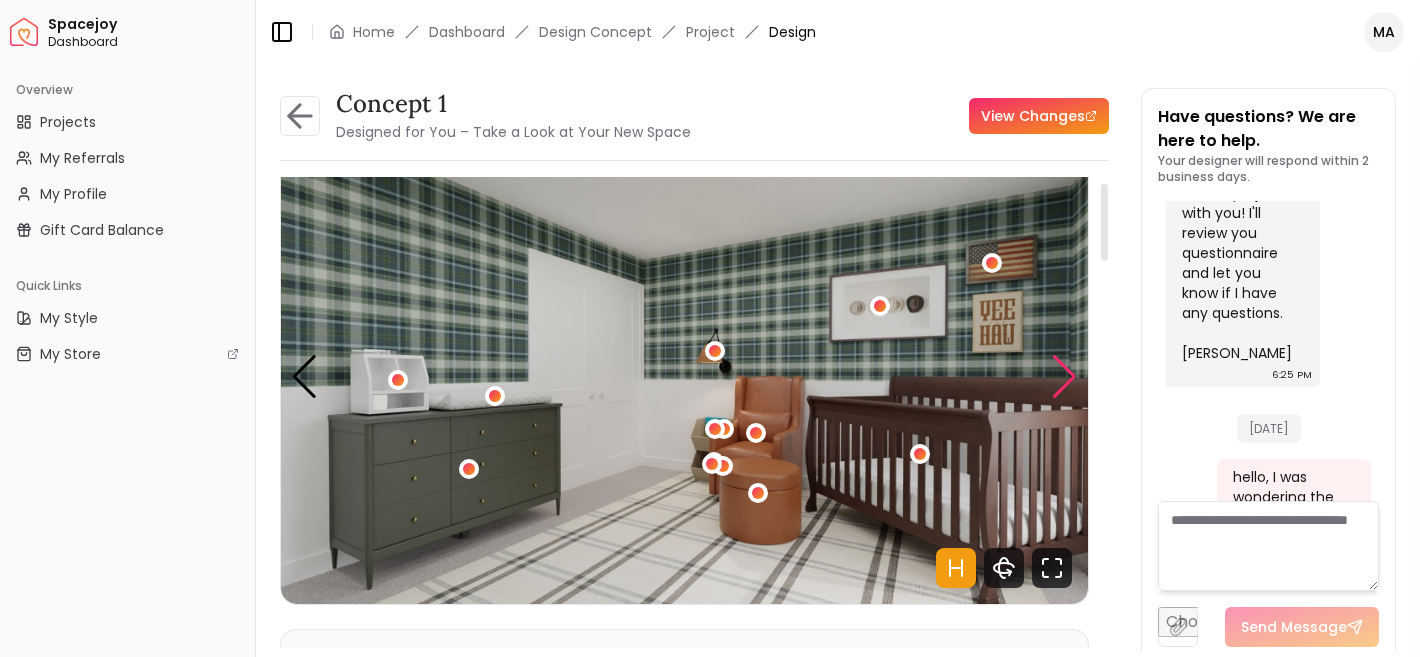 click at bounding box center (1064, 377) 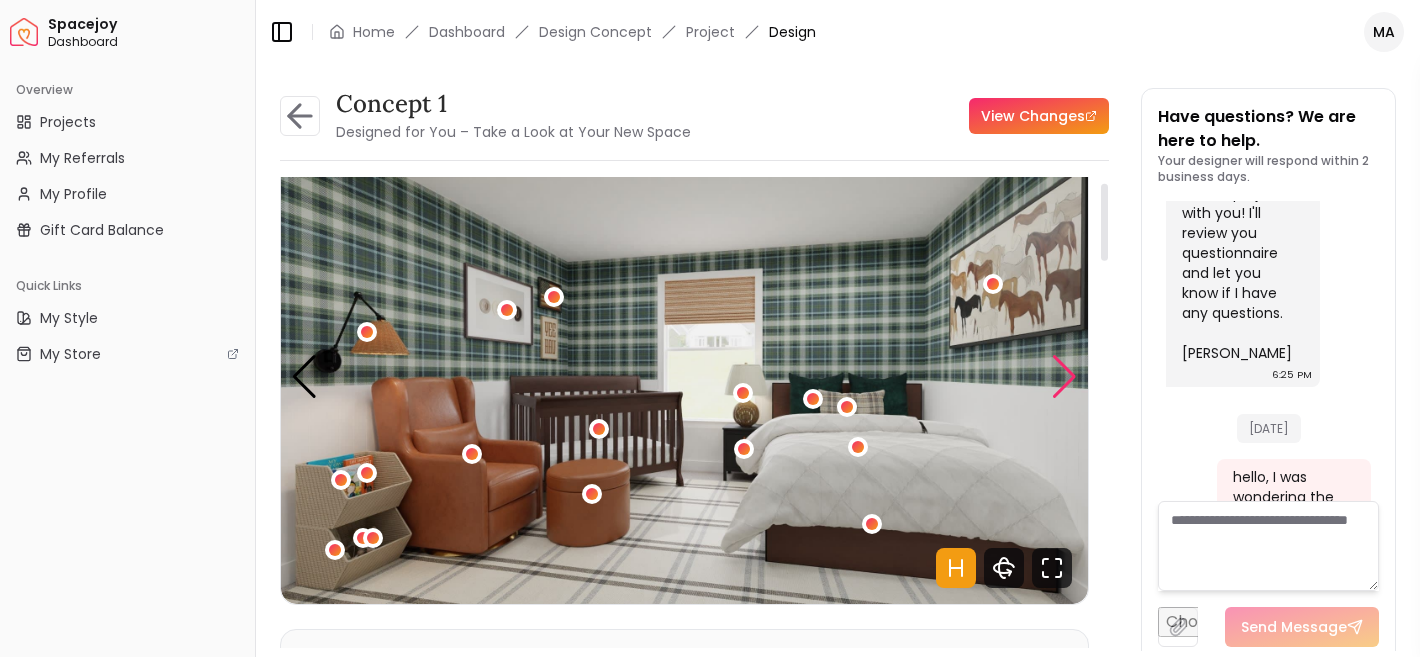click at bounding box center [1064, 377] 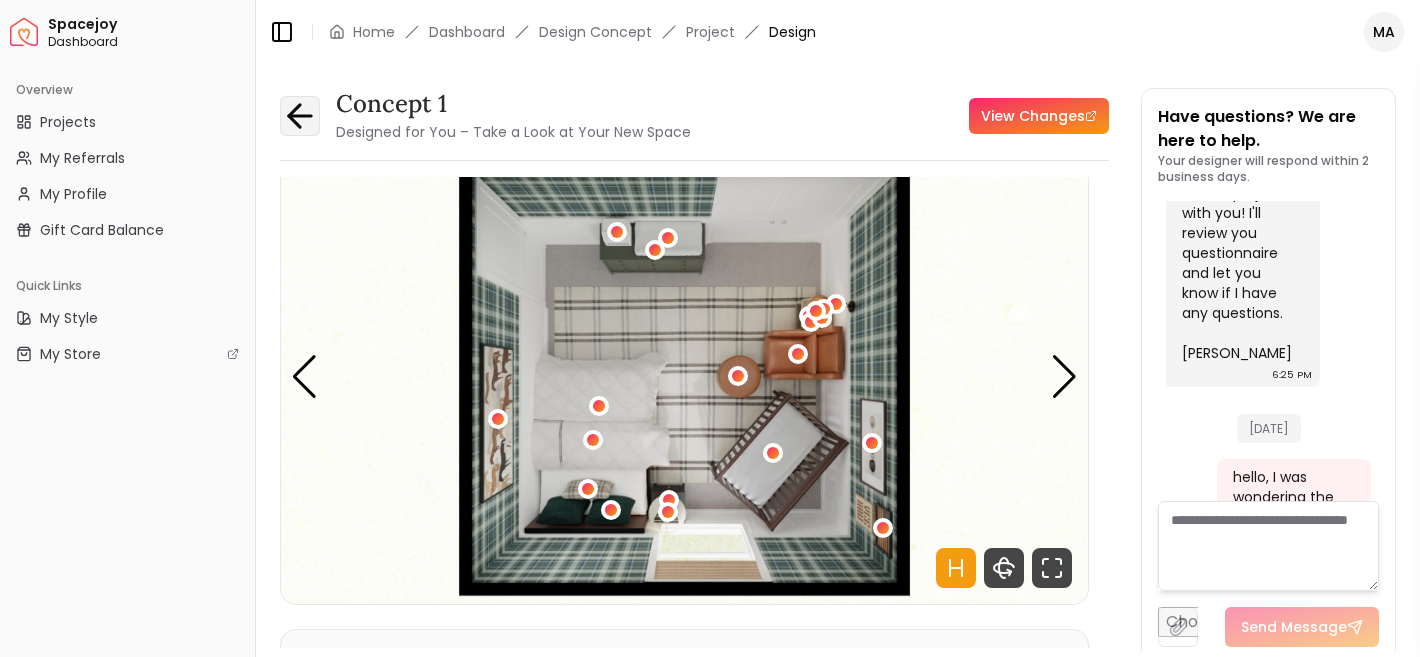 click 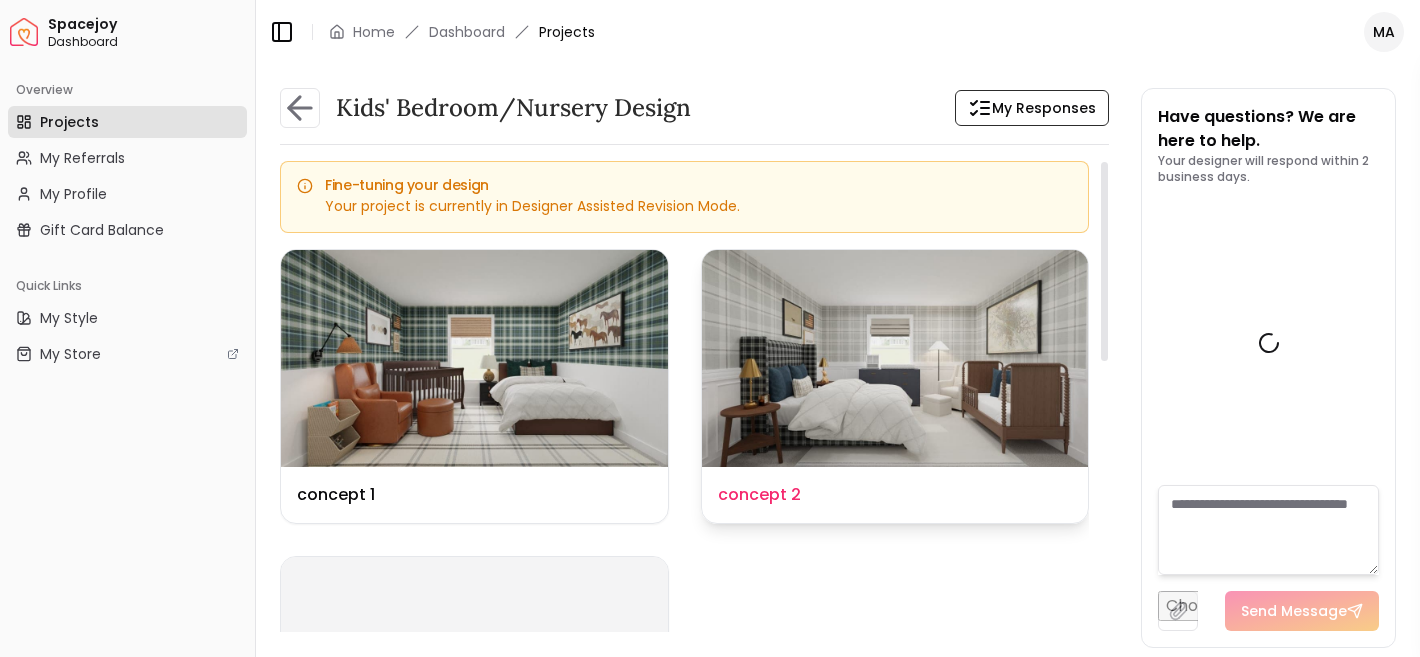 scroll, scrollTop: 1724, scrollLeft: 0, axis: vertical 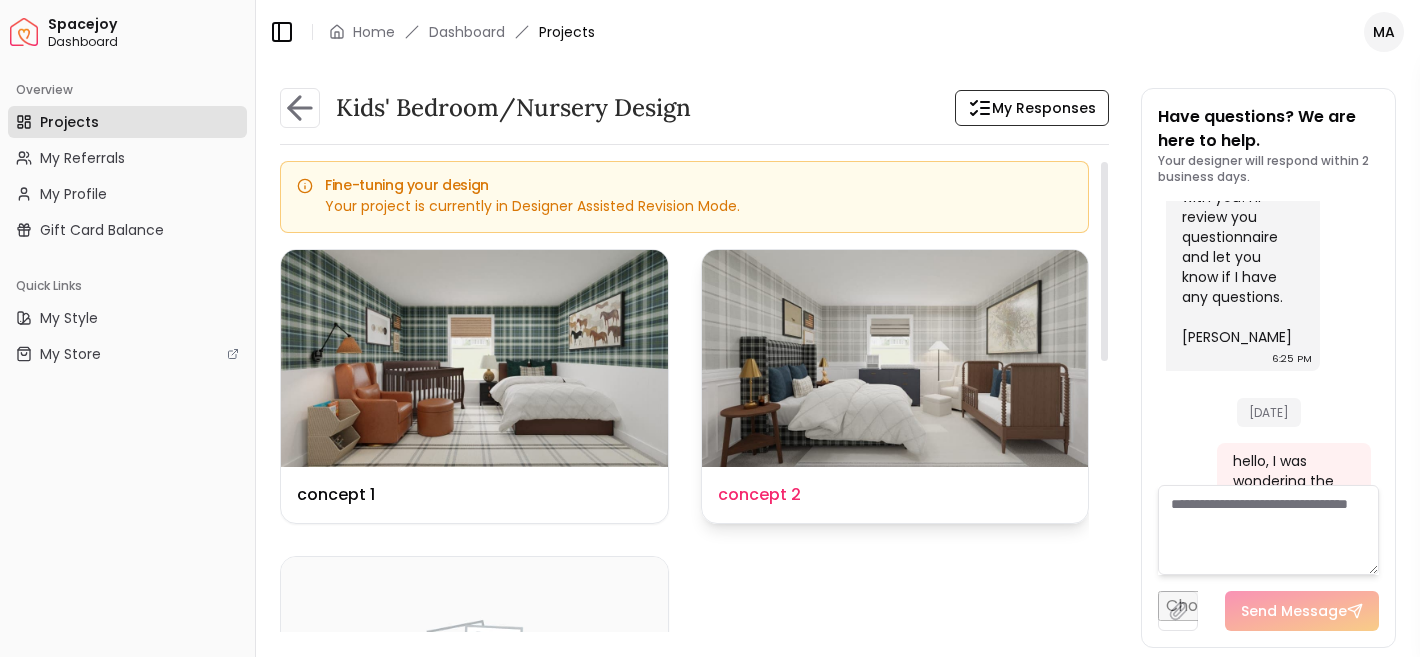click at bounding box center (895, 358) 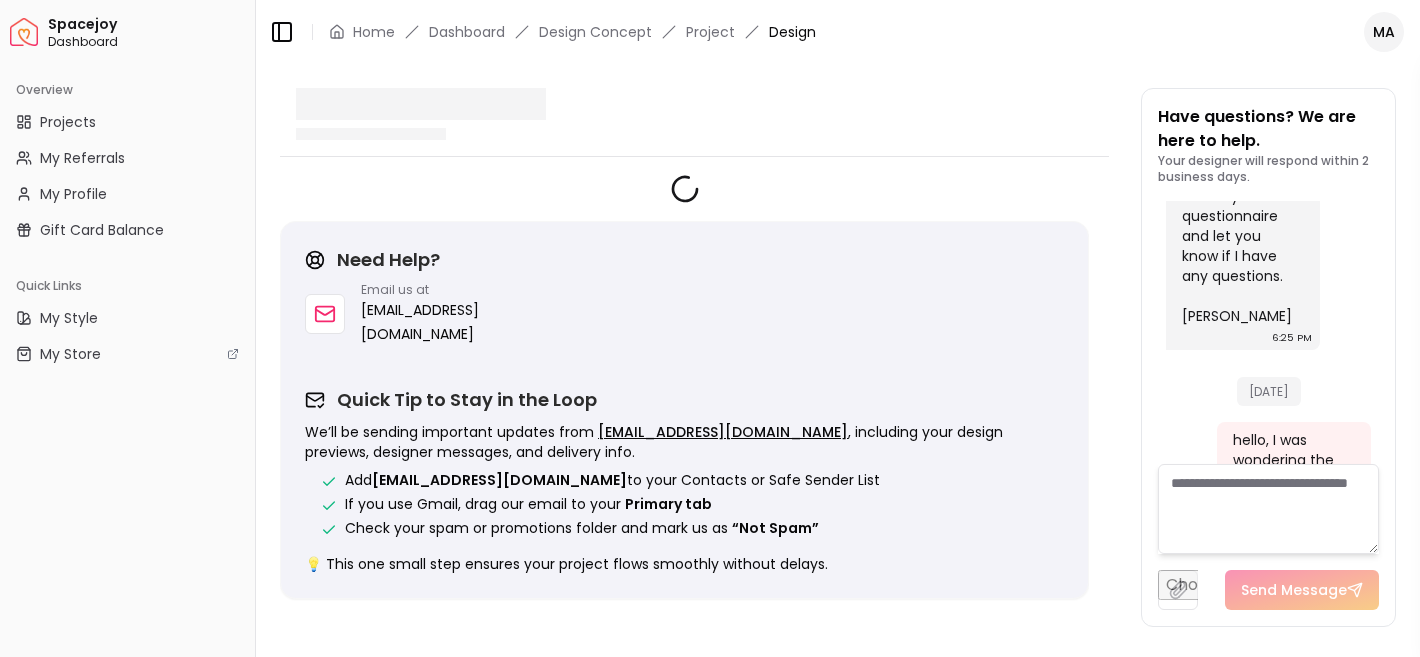 scroll, scrollTop: 1708, scrollLeft: 0, axis: vertical 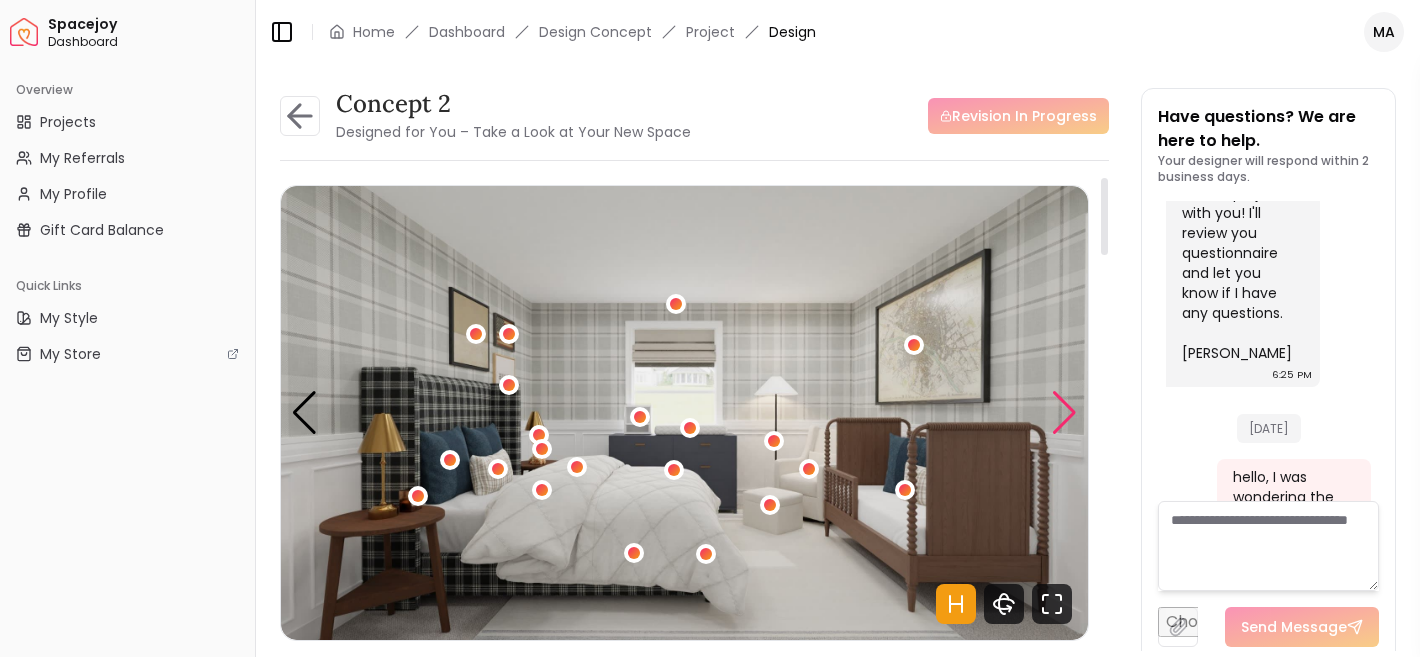 click at bounding box center [1064, 413] 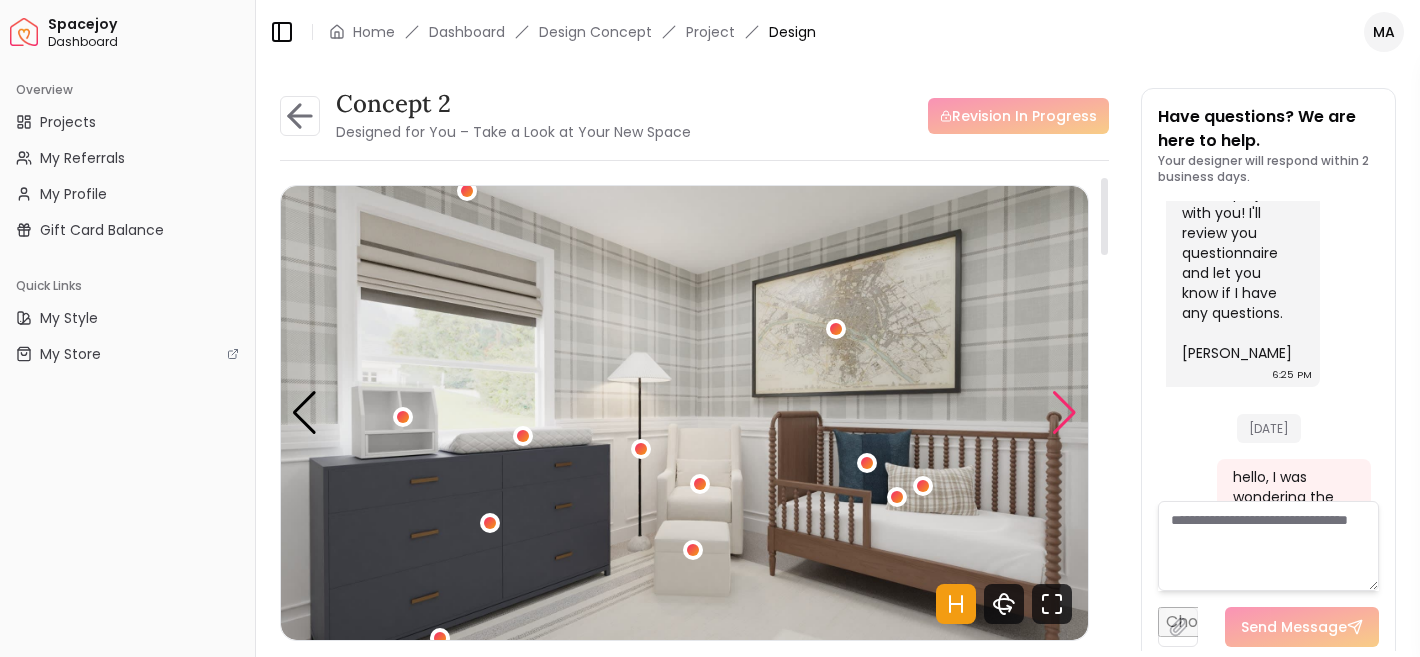 click at bounding box center (1064, 413) 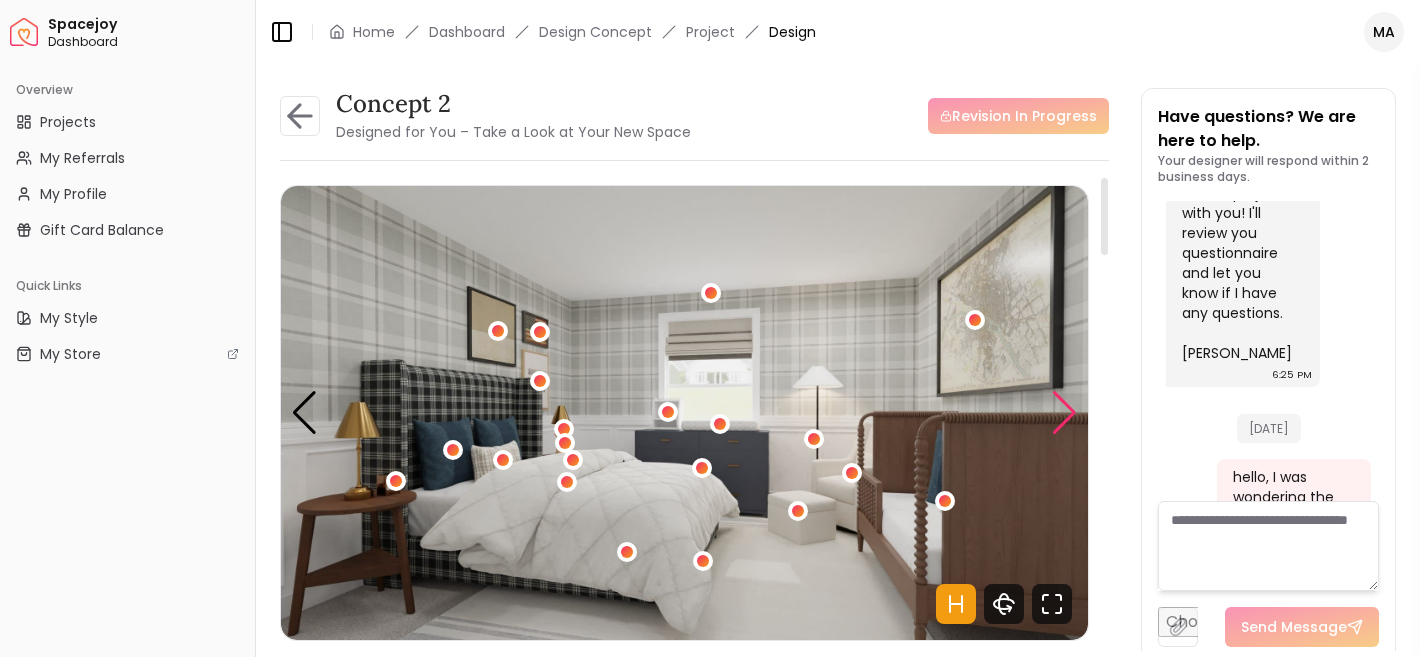 click at bounding box center (1064, 413) 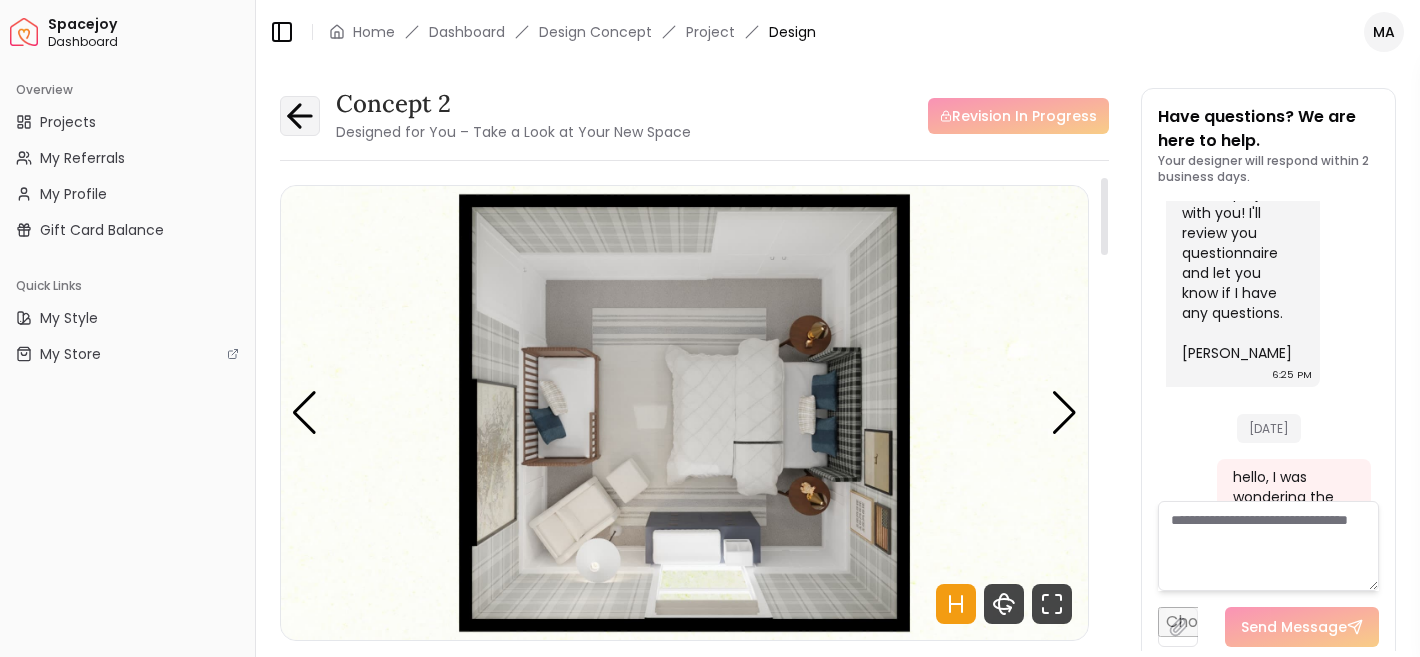 click 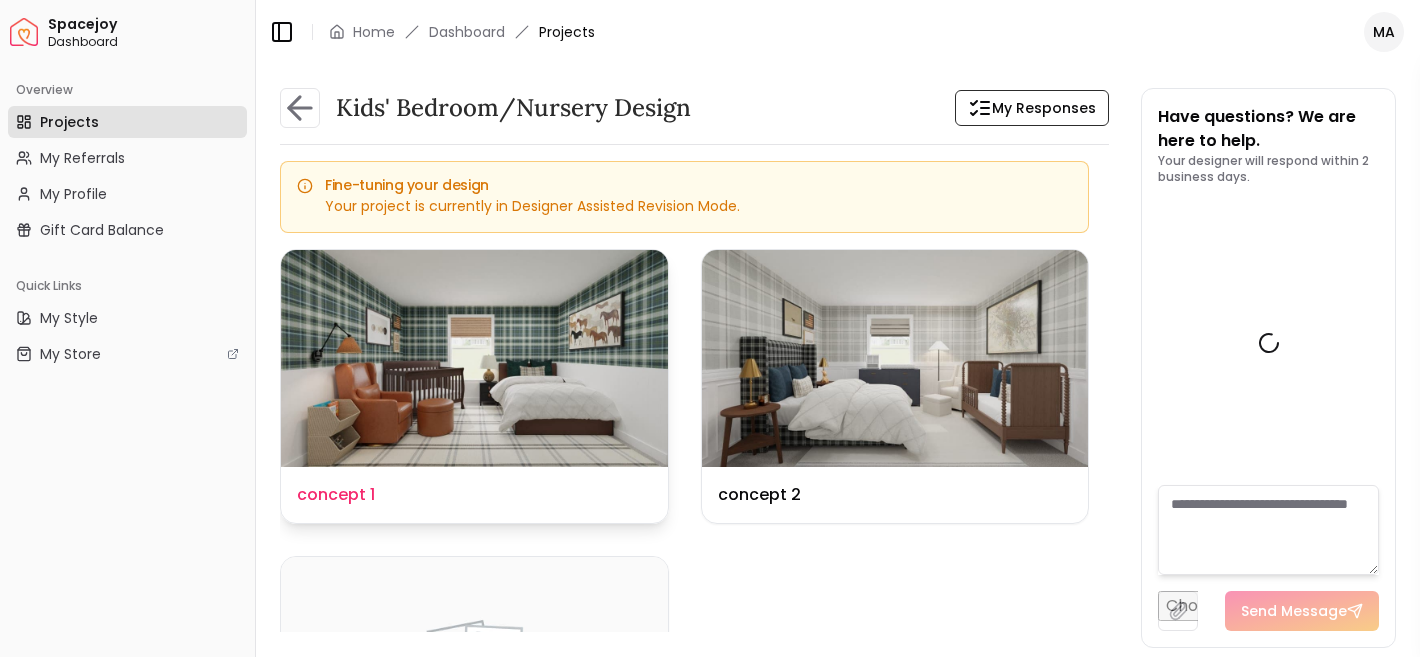 scroll, scrollTop: 1724, scrollLeft: 0, axis: vertical 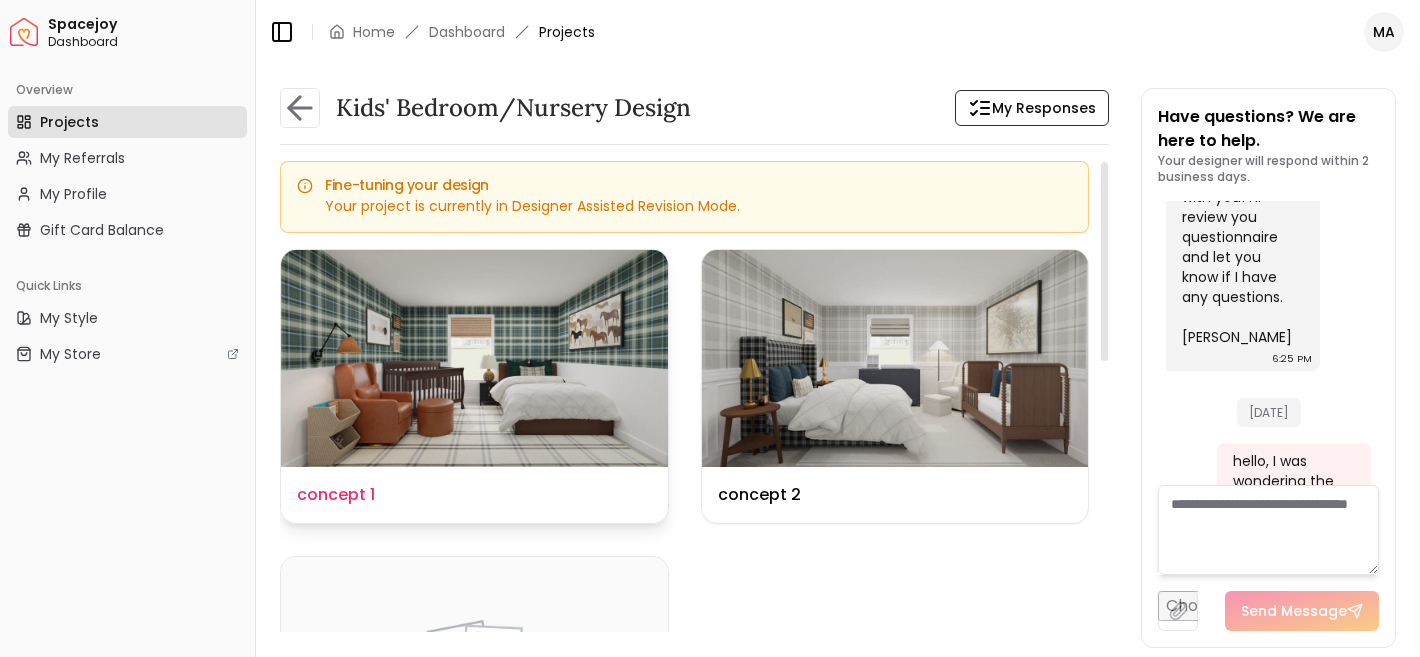 click at bounding box center (474, 358) 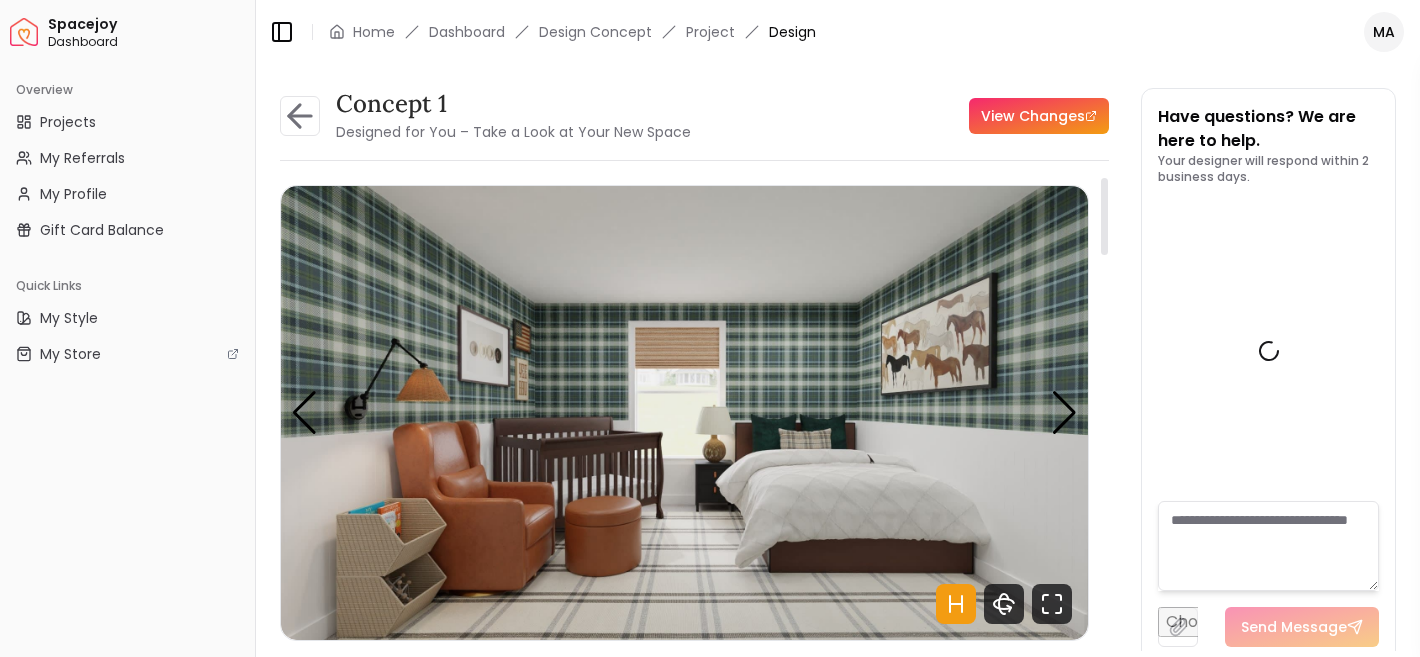 scroll, scrollTop: 1708, scrollLeft: 0, axis: vertical 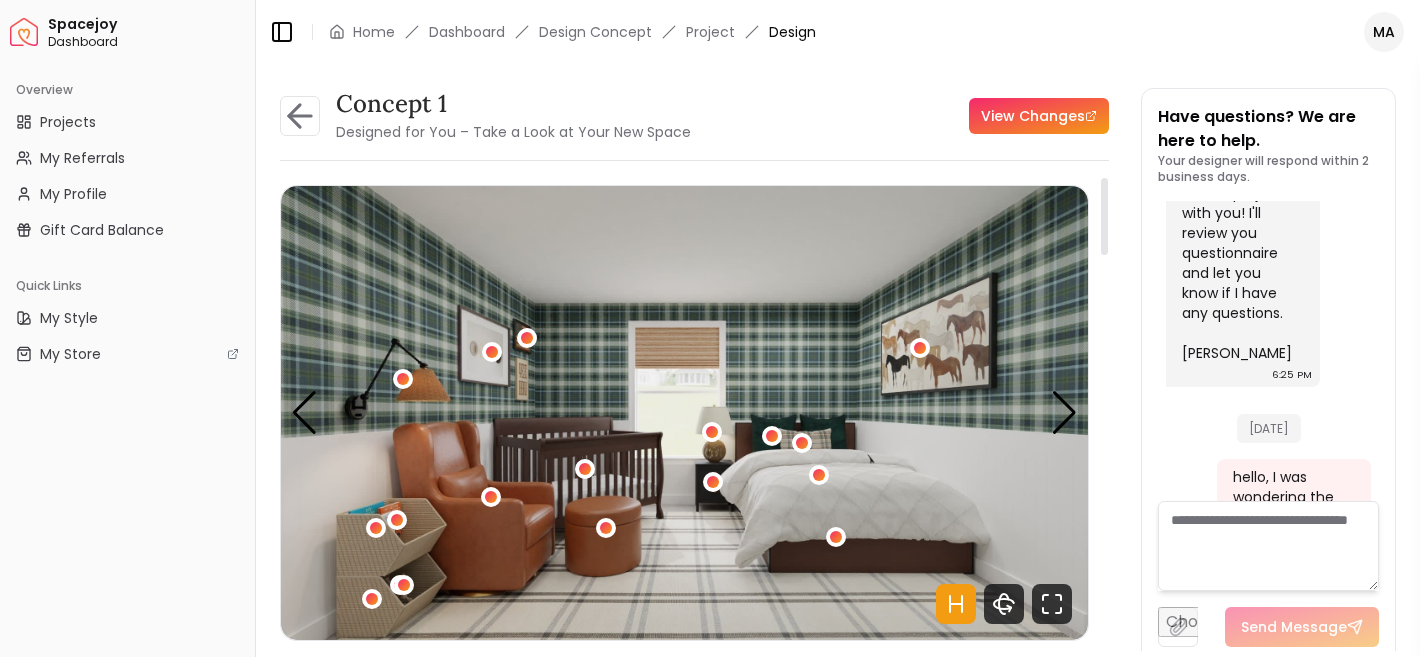 click at bounding box center [684, 413] 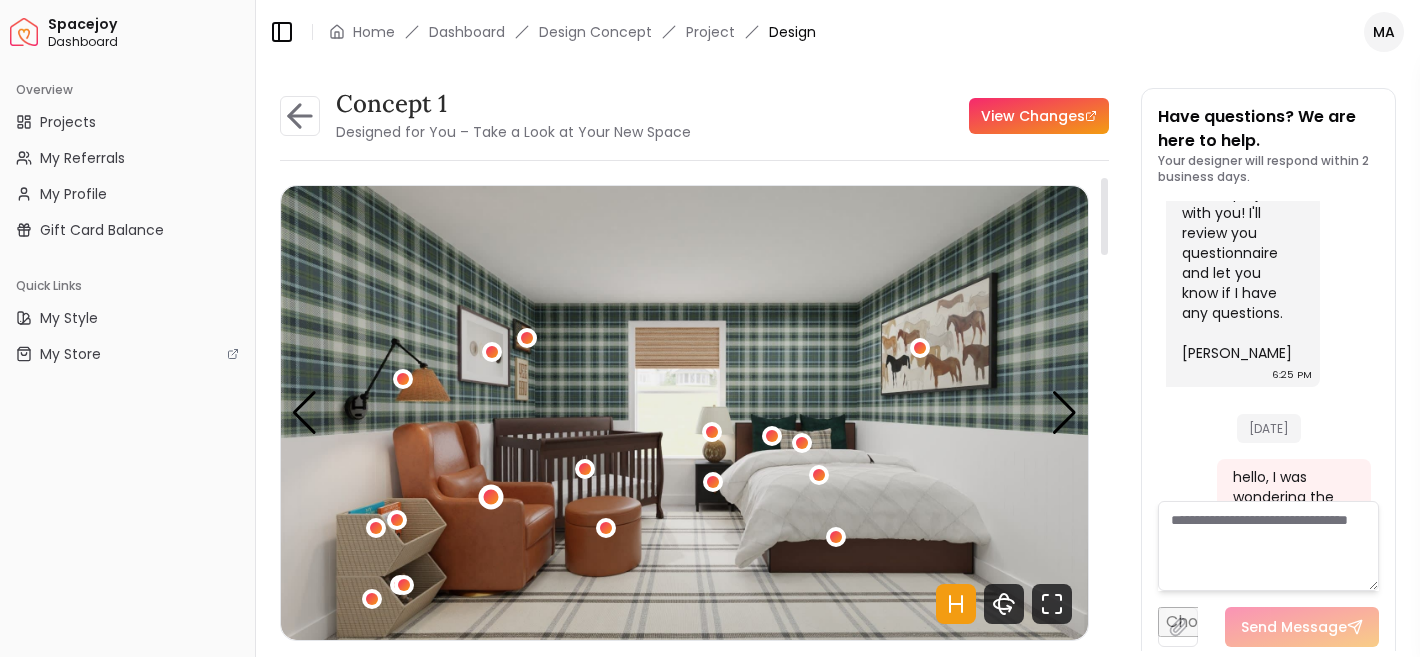 click at bounding box center [490, 496] 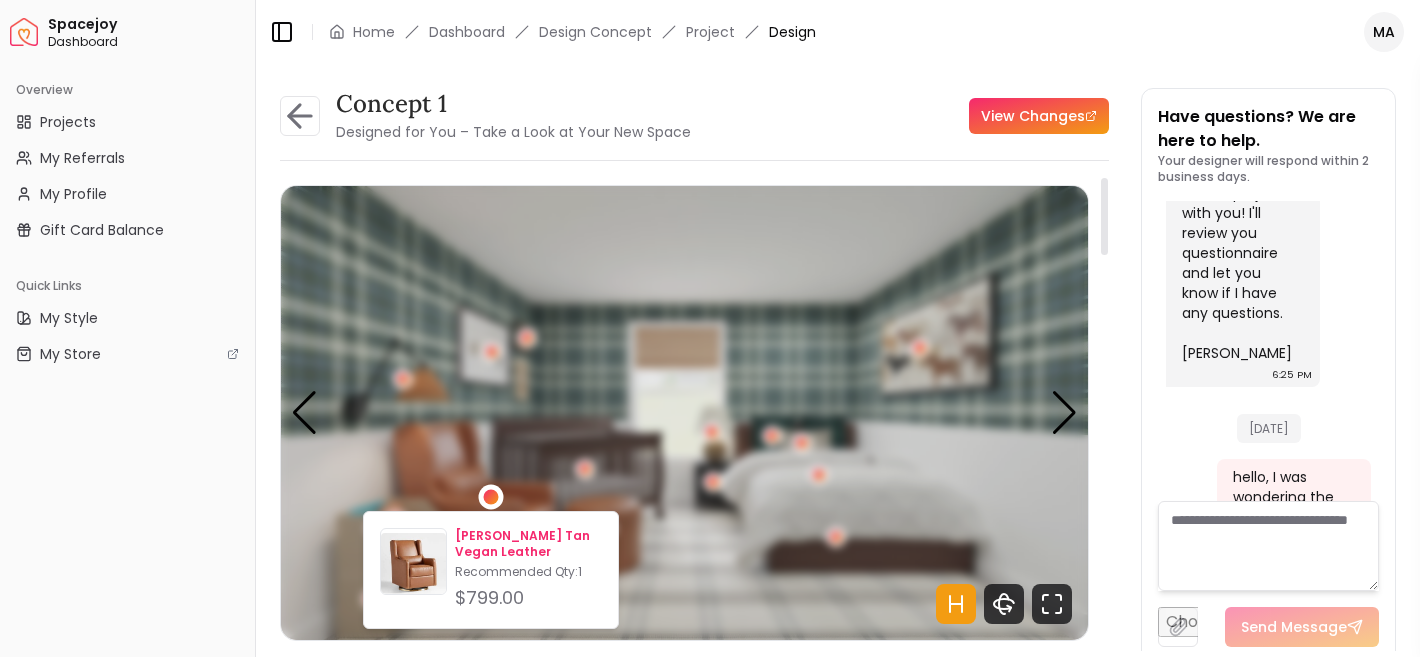 click on "[PERSON_NAME] Tan Vegan Leather" at bounding box center [528, 544] 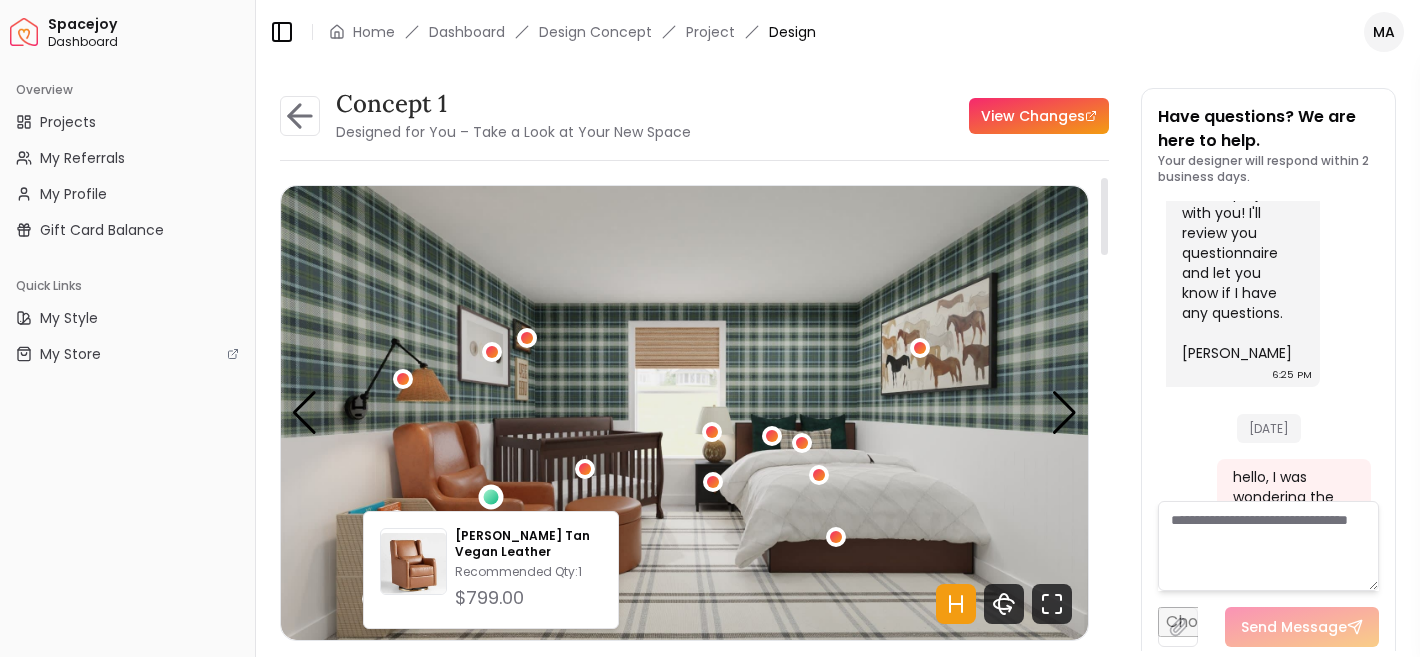 click at bounding box center [684, 413] 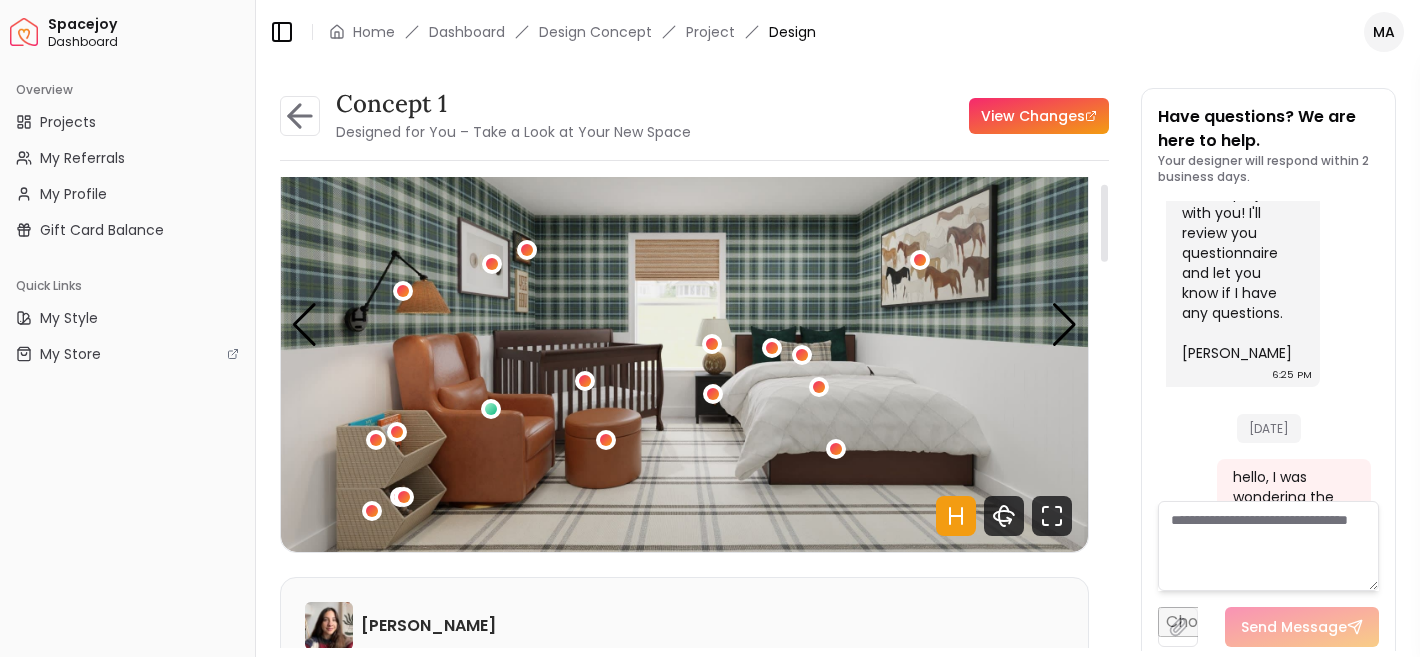 scroll, scrollTop: 42, scrollLeft: 0, axis: vertical 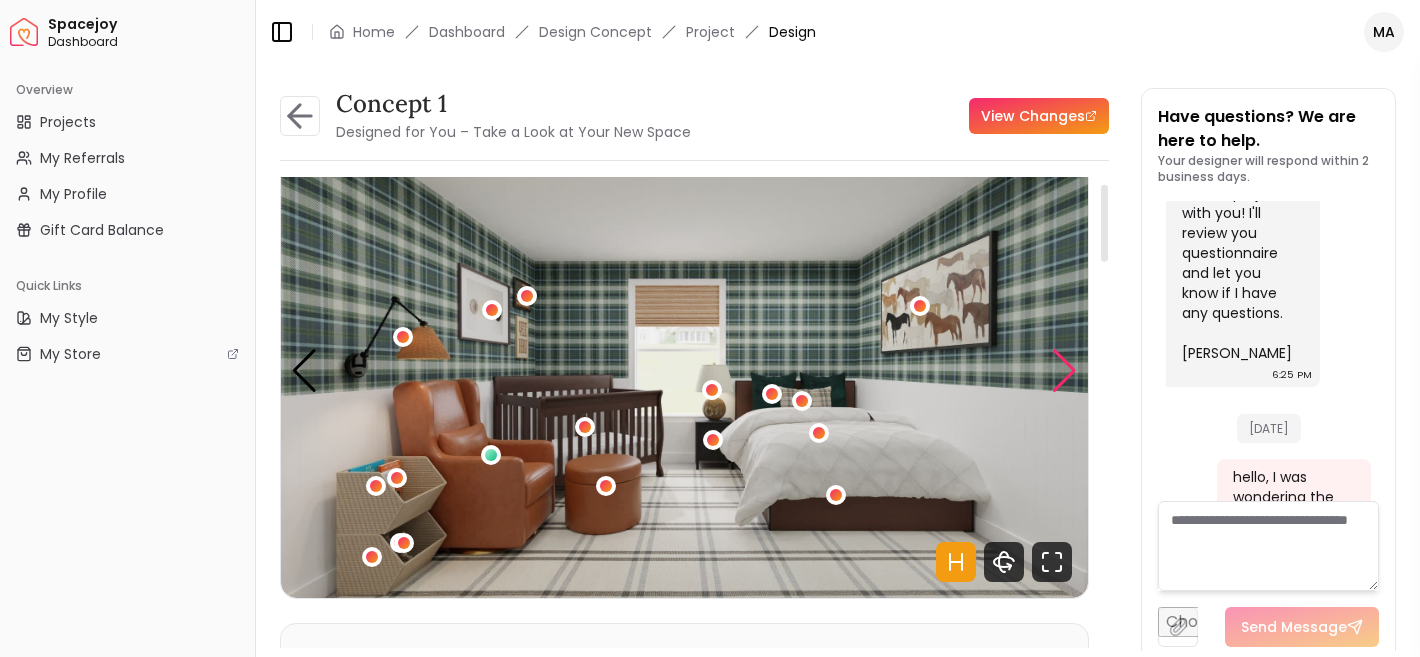 click at bounding box center [1064, 371] 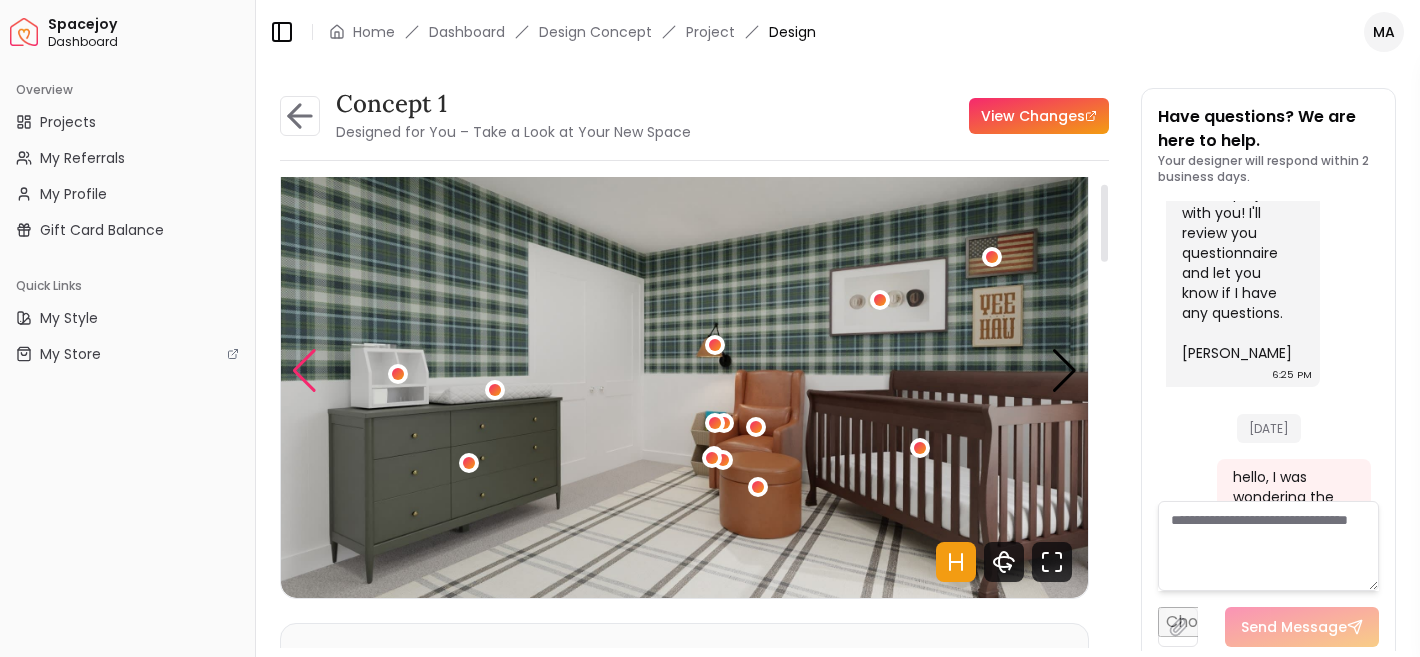 click at bounding box center [304, 371] 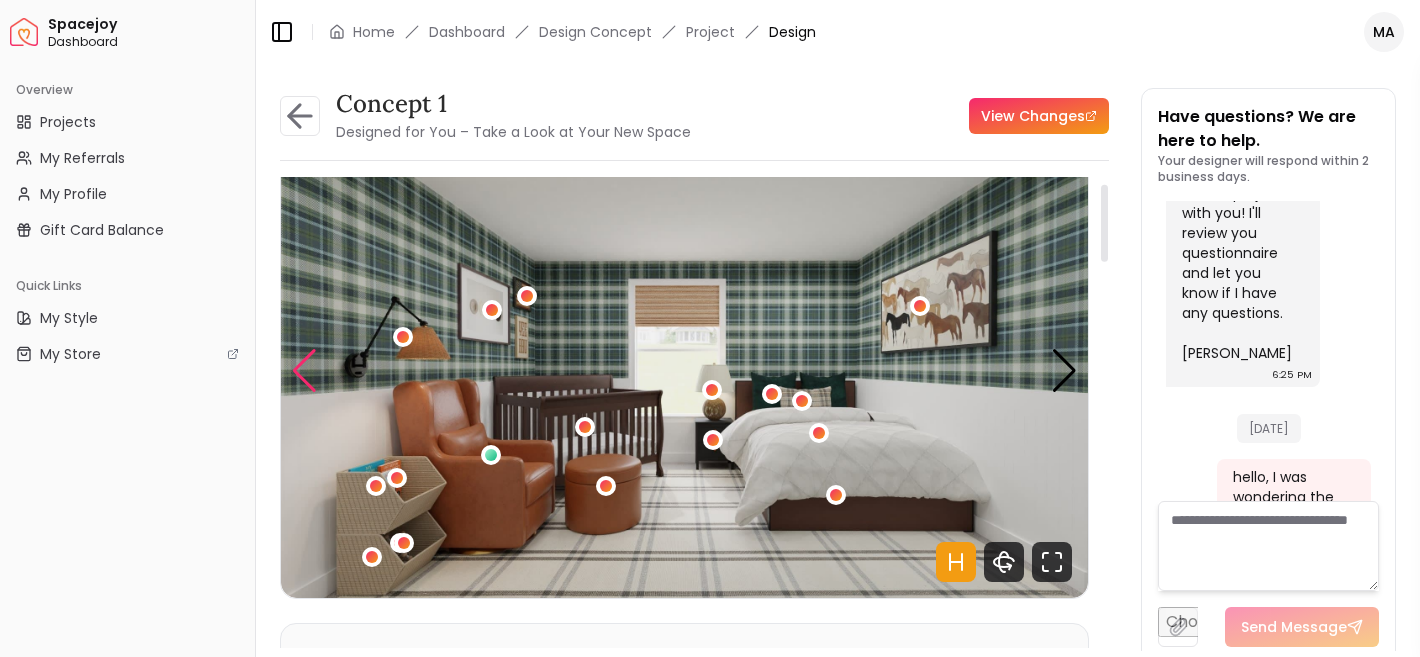 click at bounding box center (304, 371) 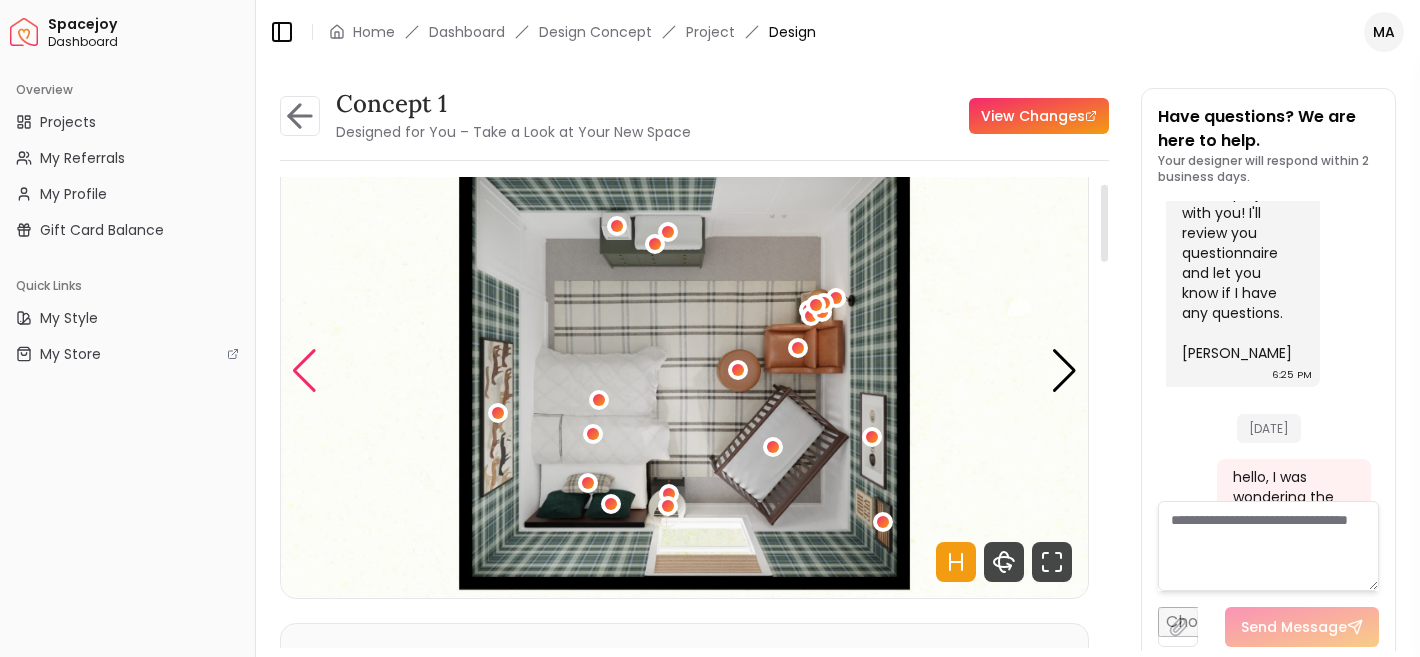 click at bounding box center [304, 371] 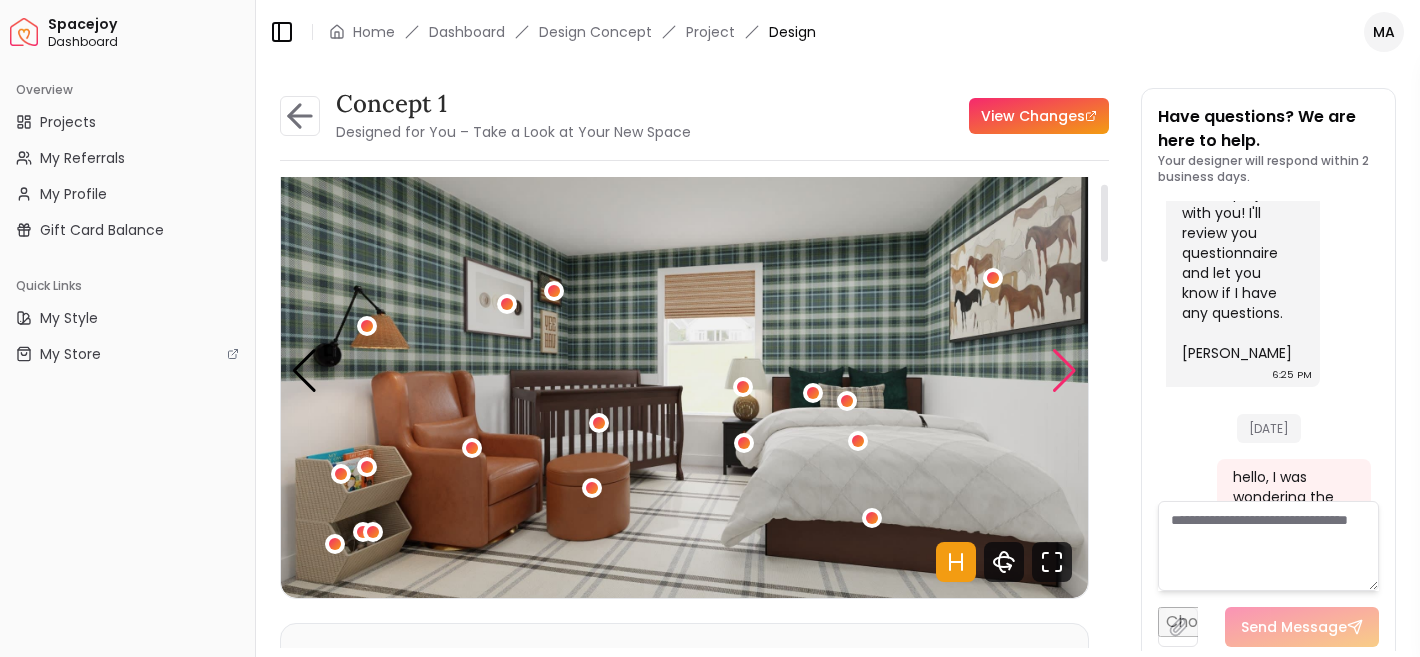 click at bounding box center (1064, 371) 